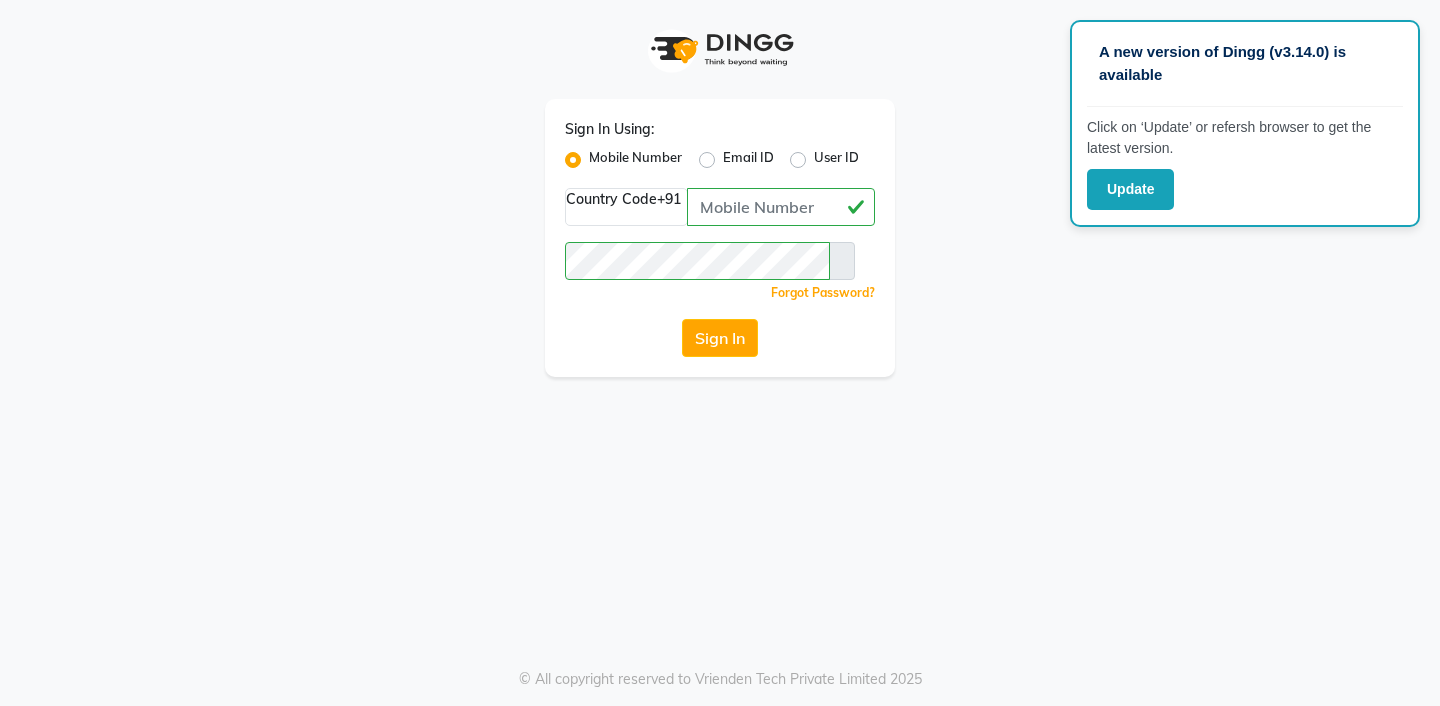 scroll, scrollTop: 0, scrollLeft: 0, axis: both 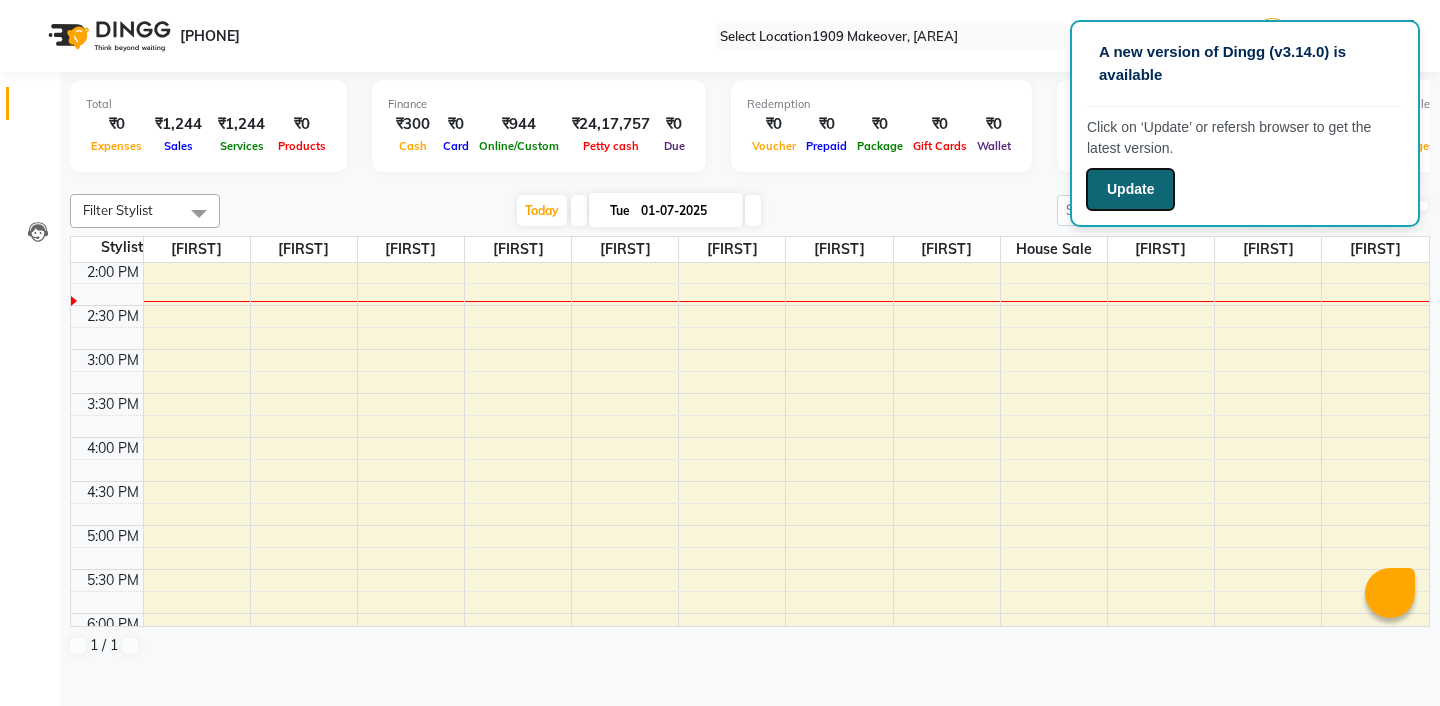 click on "Update" at bounding box center (1130, 189) 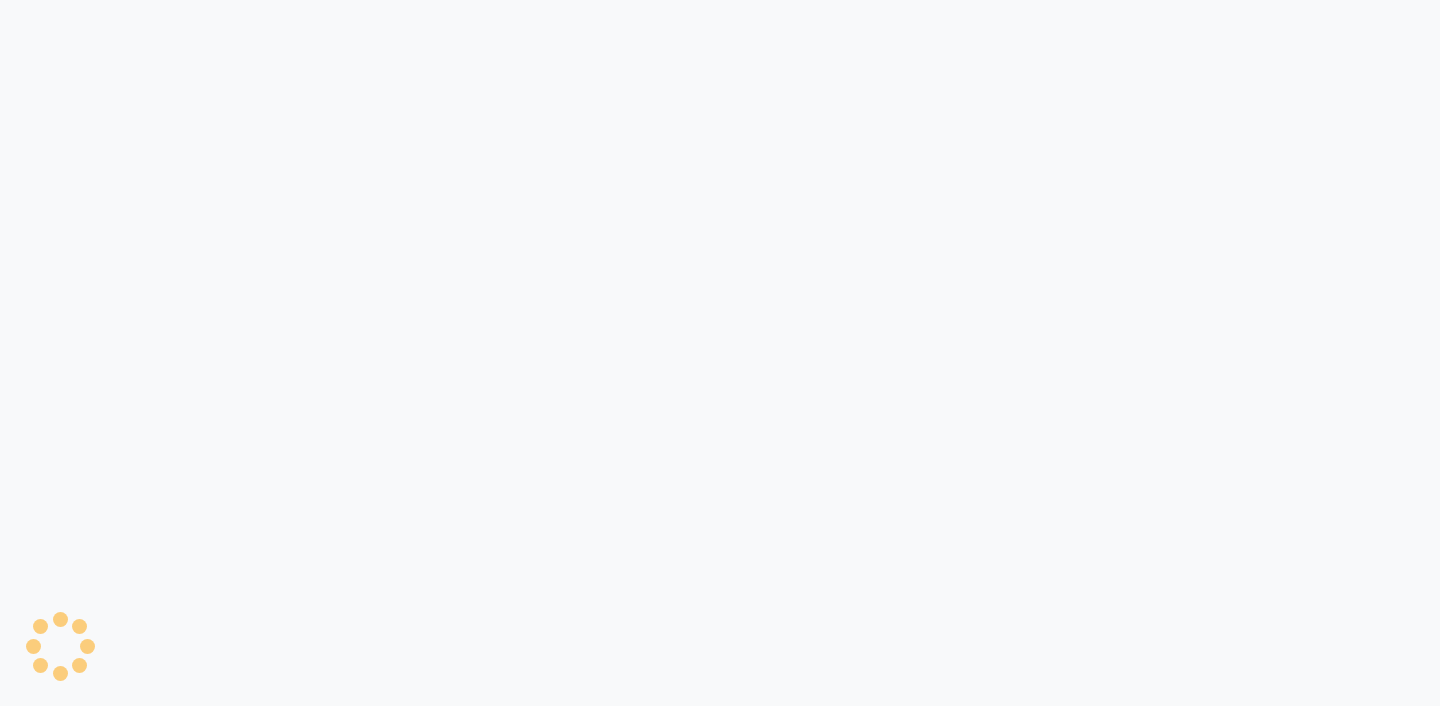 scroll, scrollTop: 0, scrollLeft: 0, axis: both 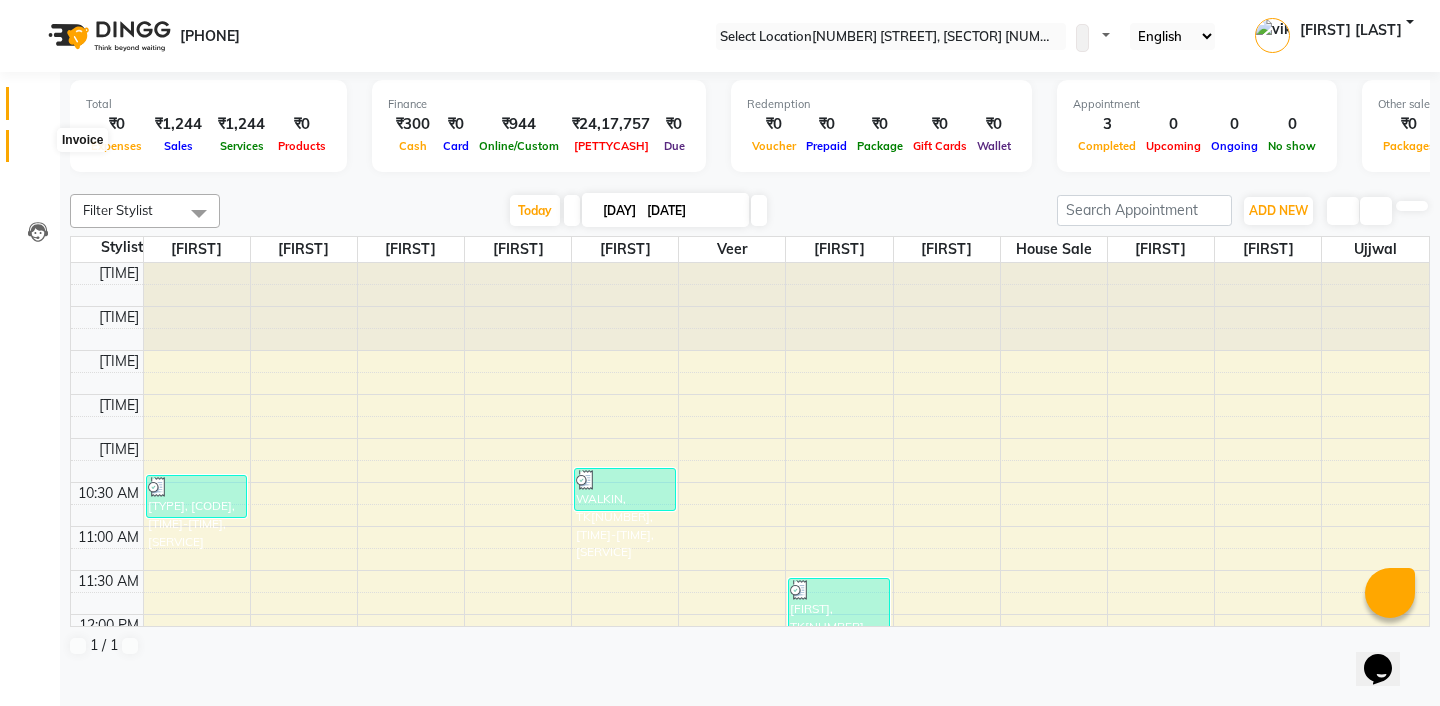 click at bounding box center [37, 151] 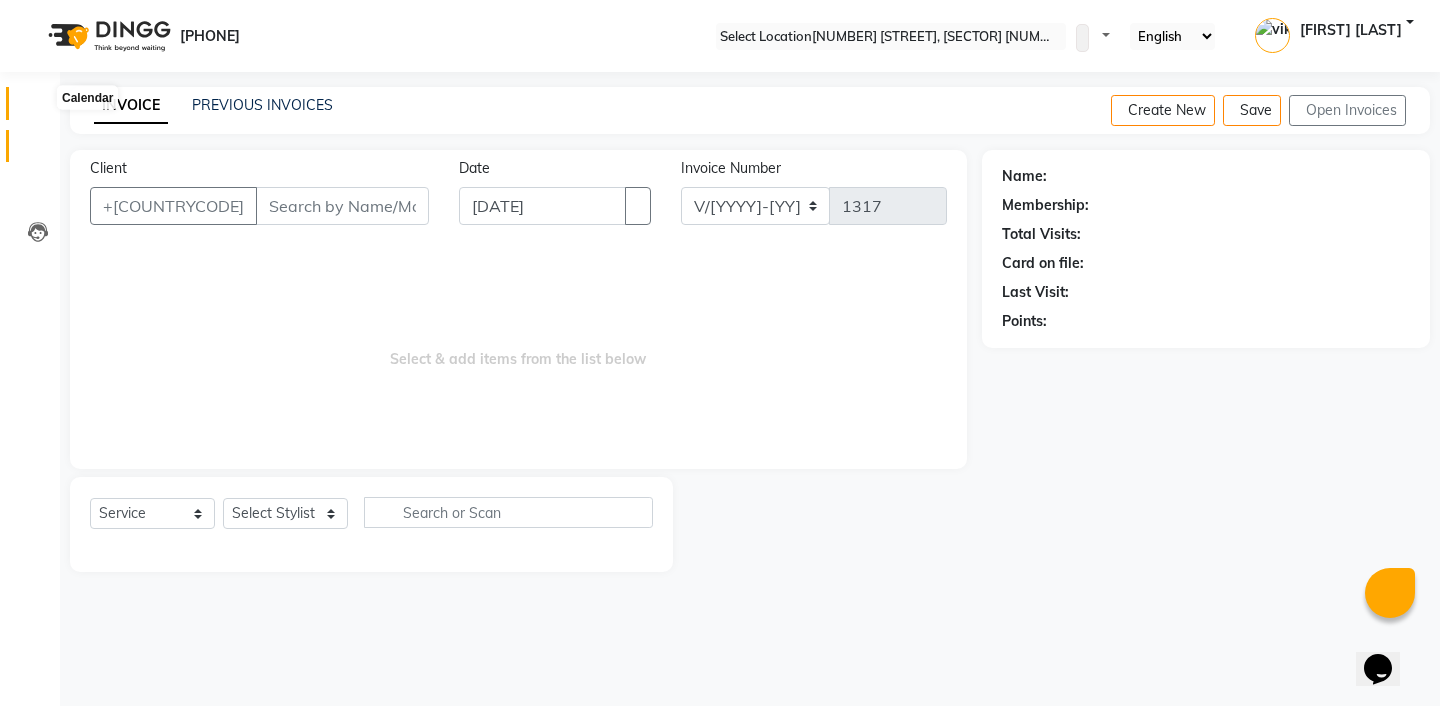 click at bounding box center [38, 108] 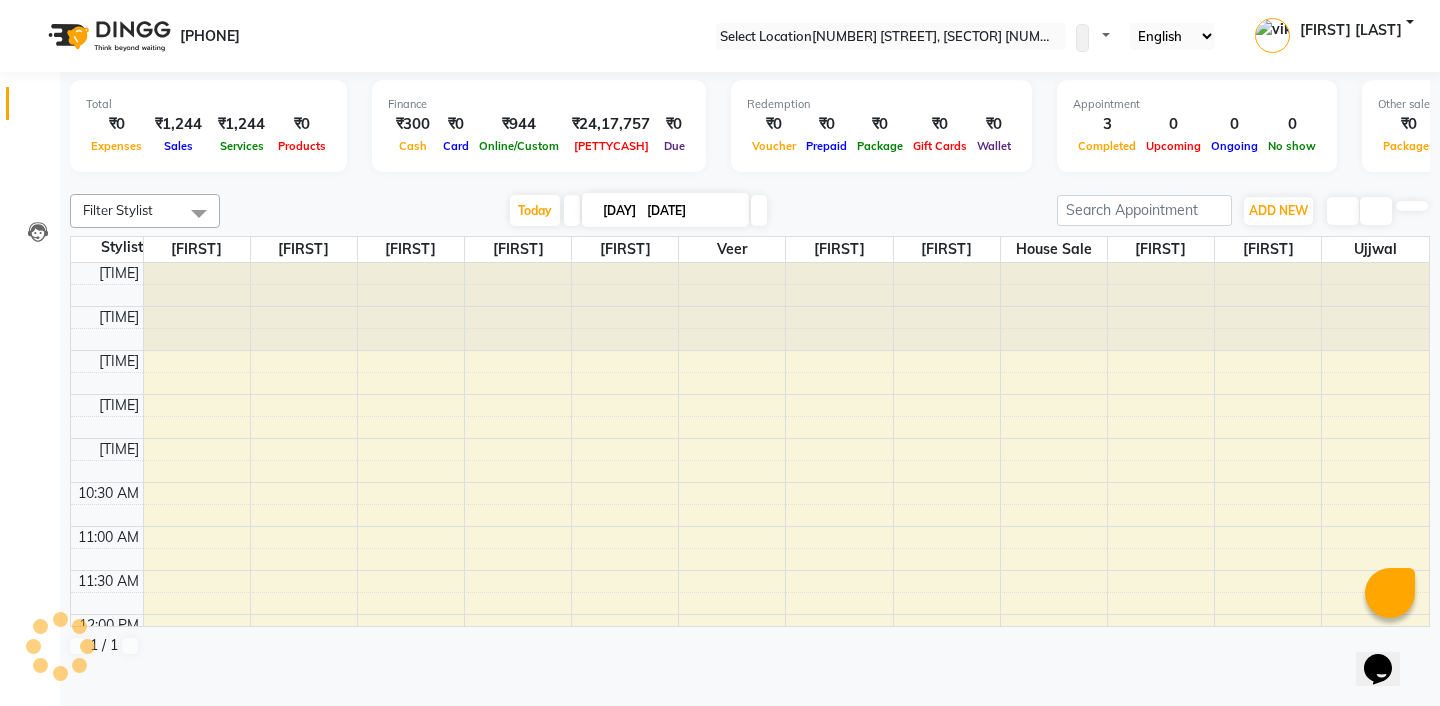 scroll, scrollTop: 0, scrollLeft: 0, axis: both 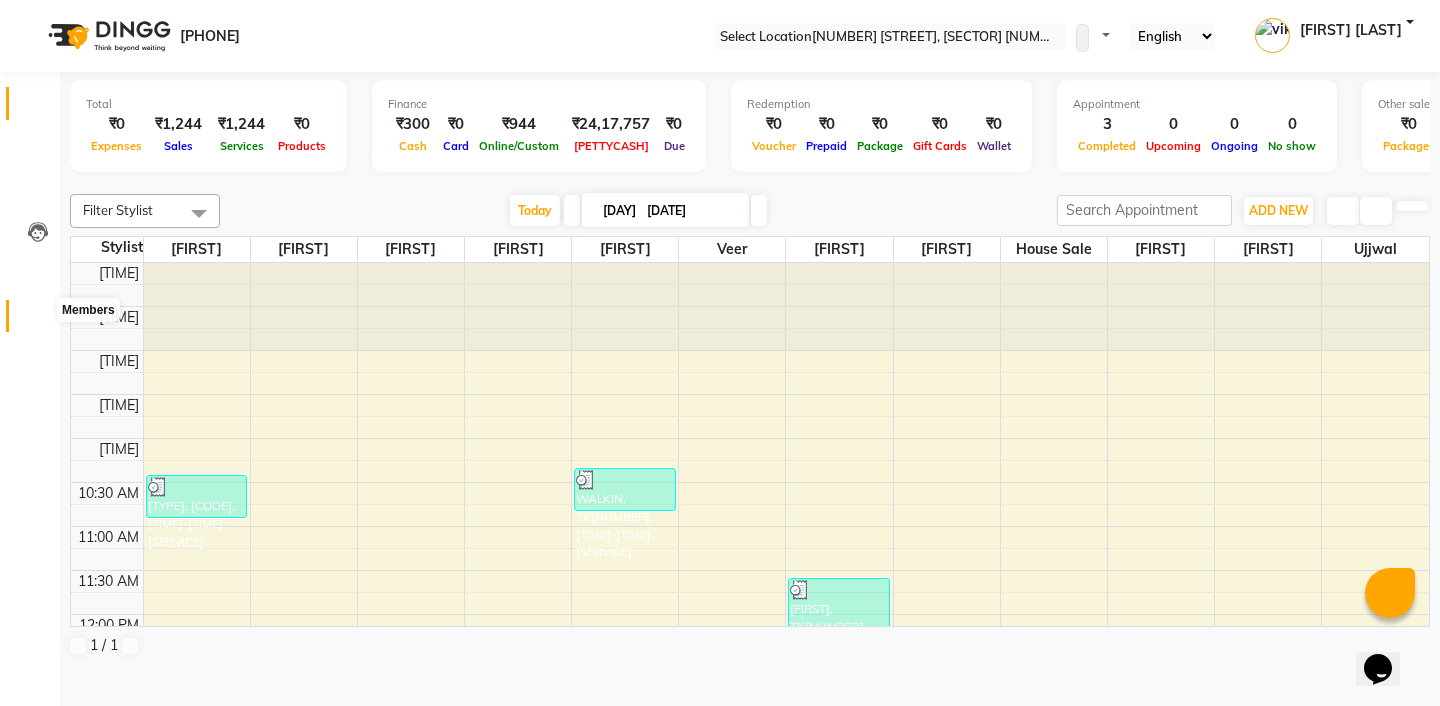 click at bounding box center (38, 321) 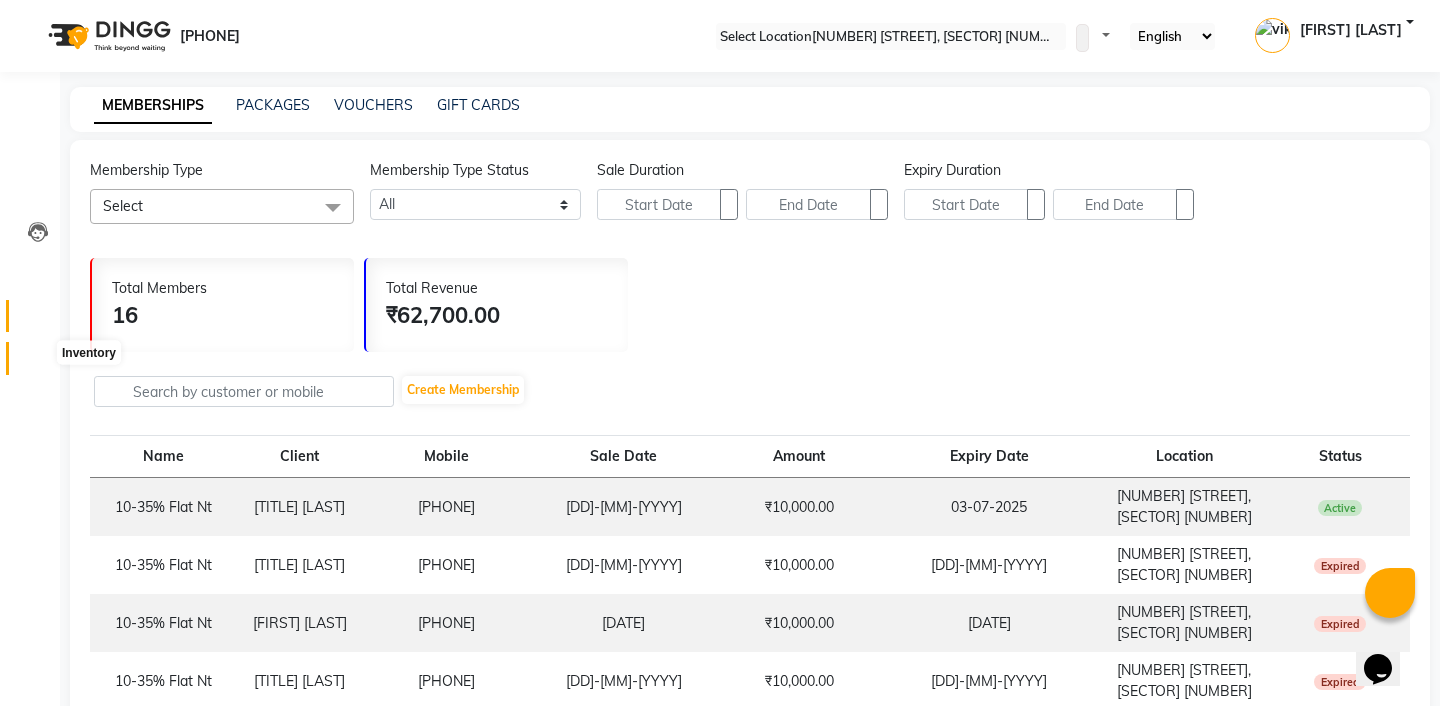 click at bounding box center [38, 363] 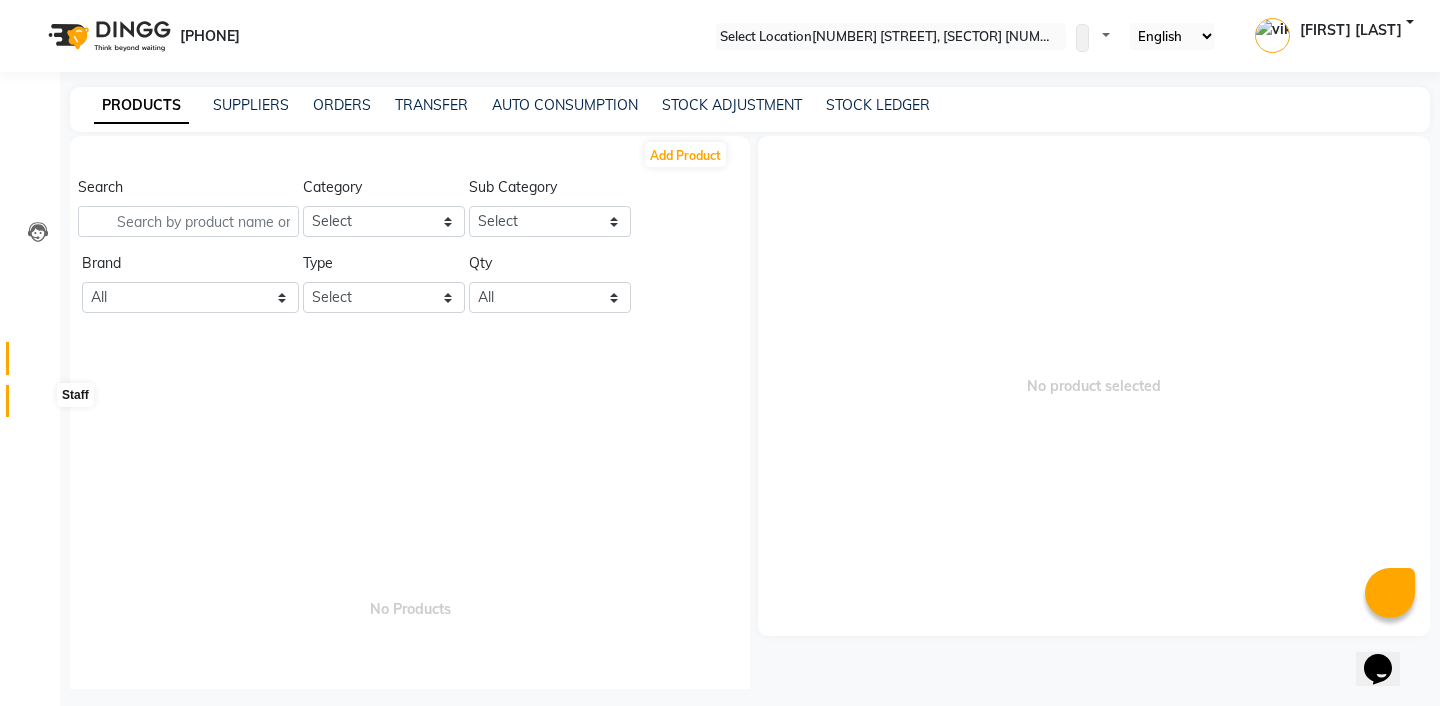 click at bounding box center (38, 406) 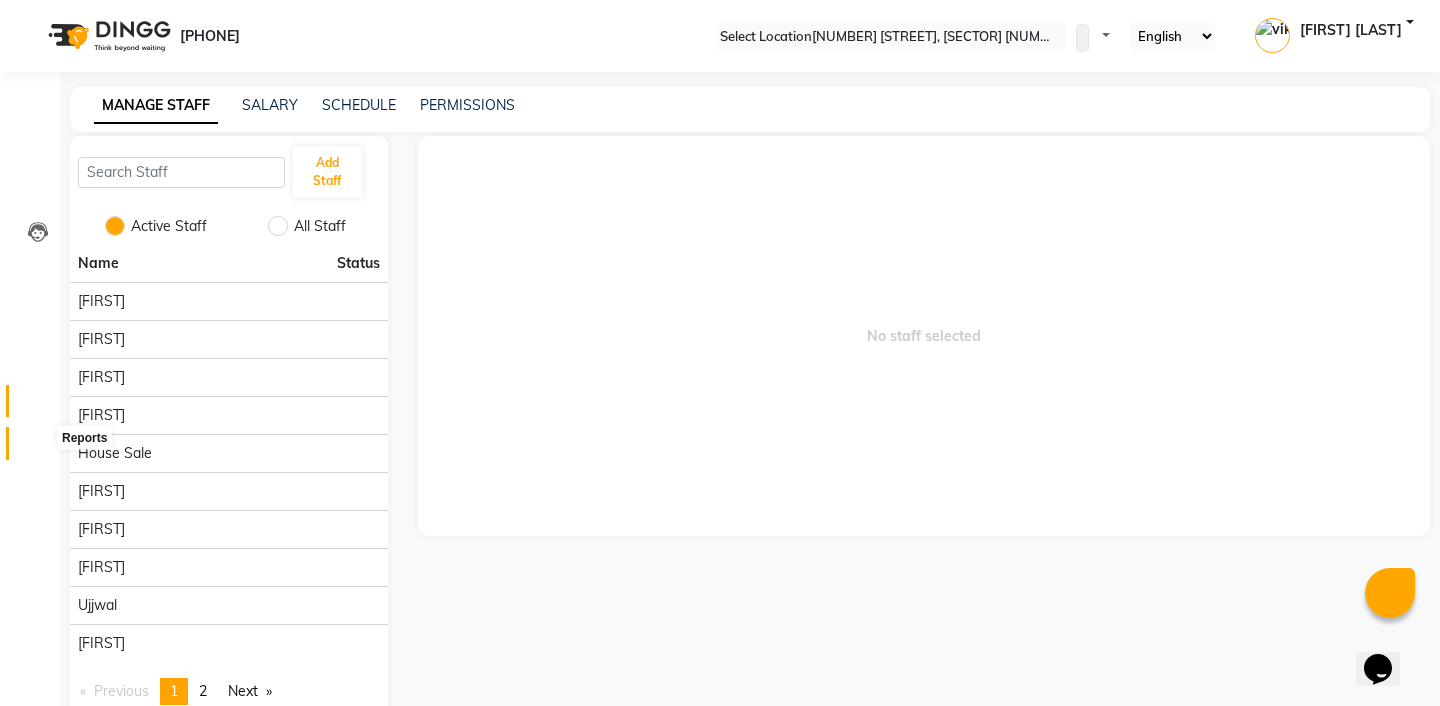 click at bounding box center (38, 448) 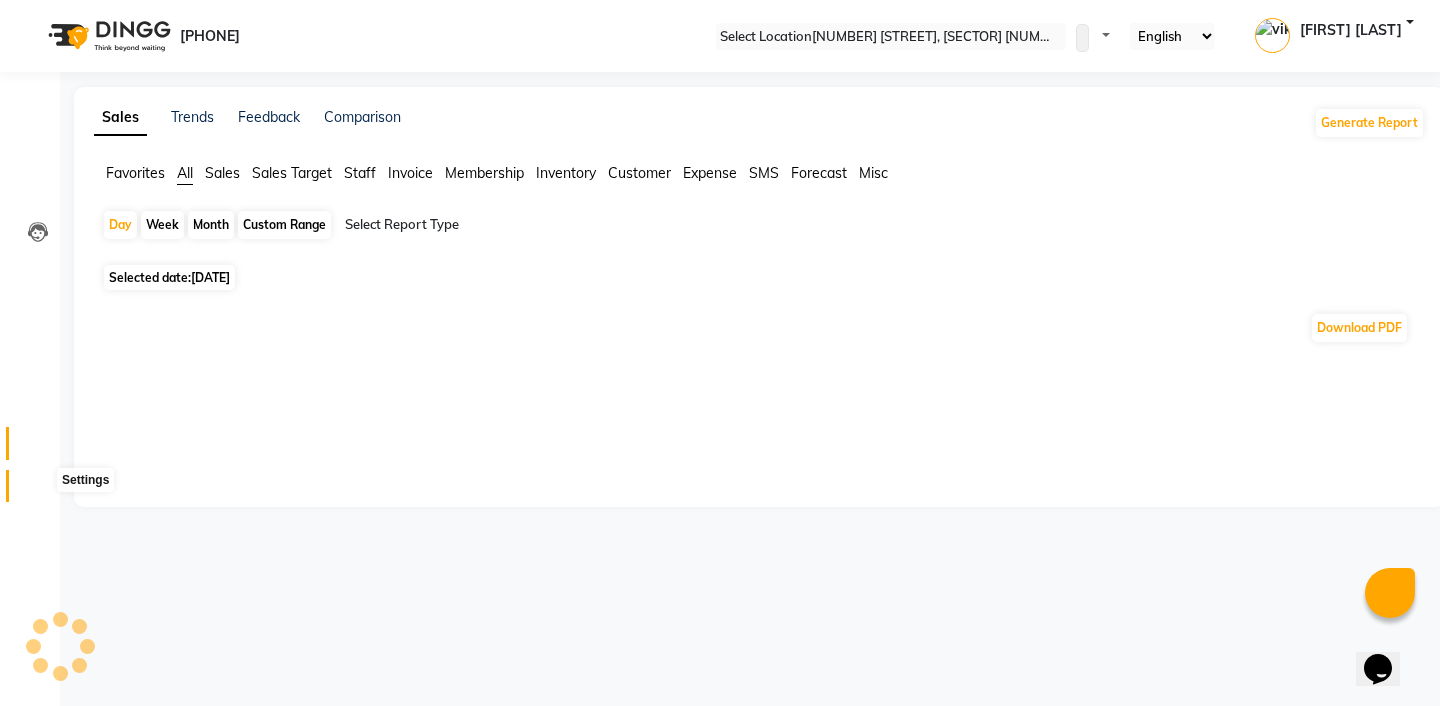 click at bounding box center [38, 491] 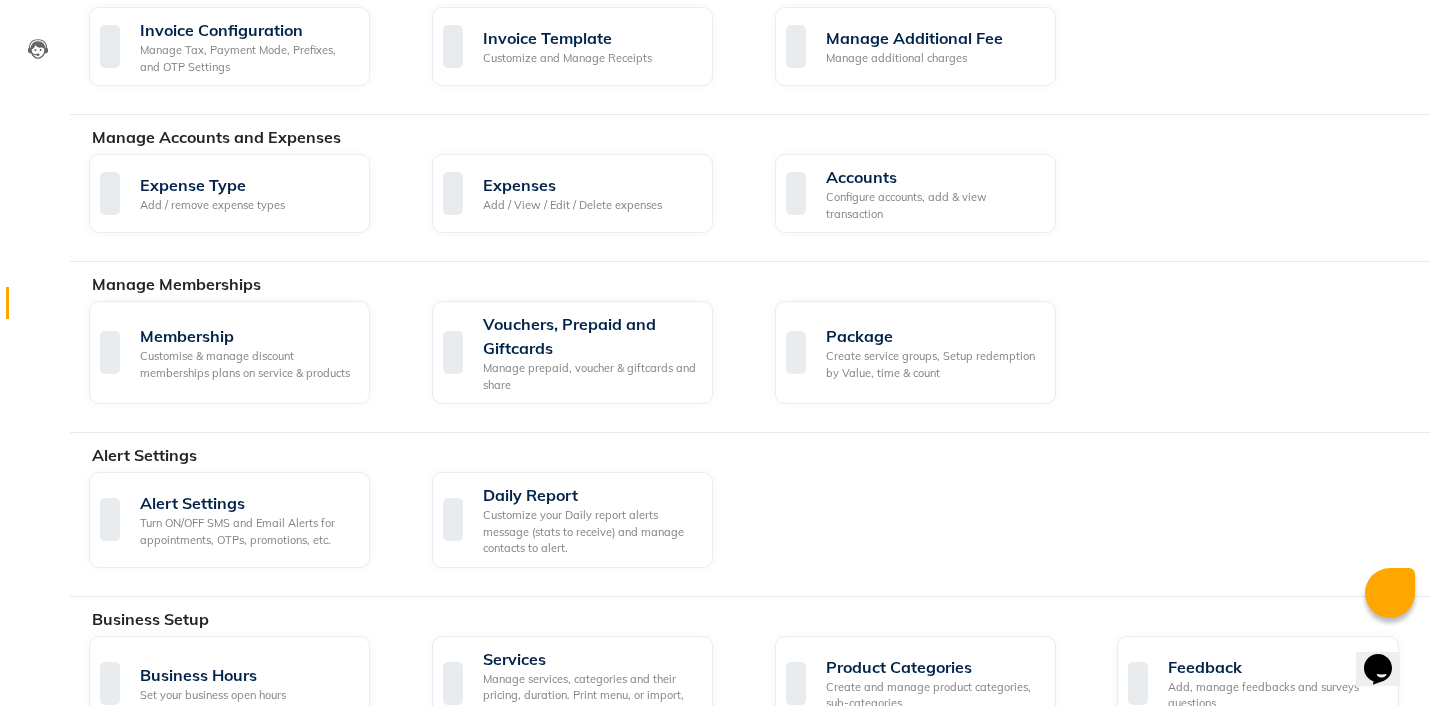 scroll, scrollTop: 0, scrollLeft: 0, axis: both 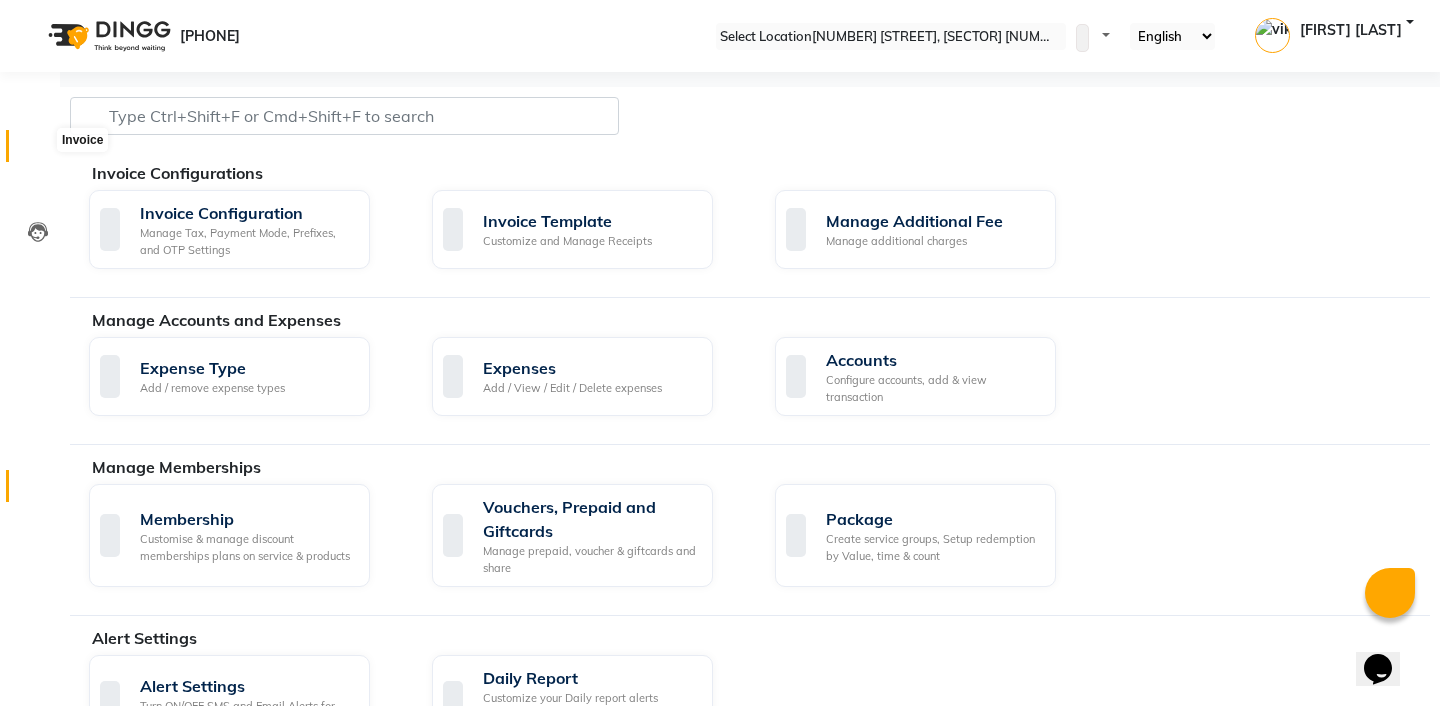 click at bounding box center (37, 151) 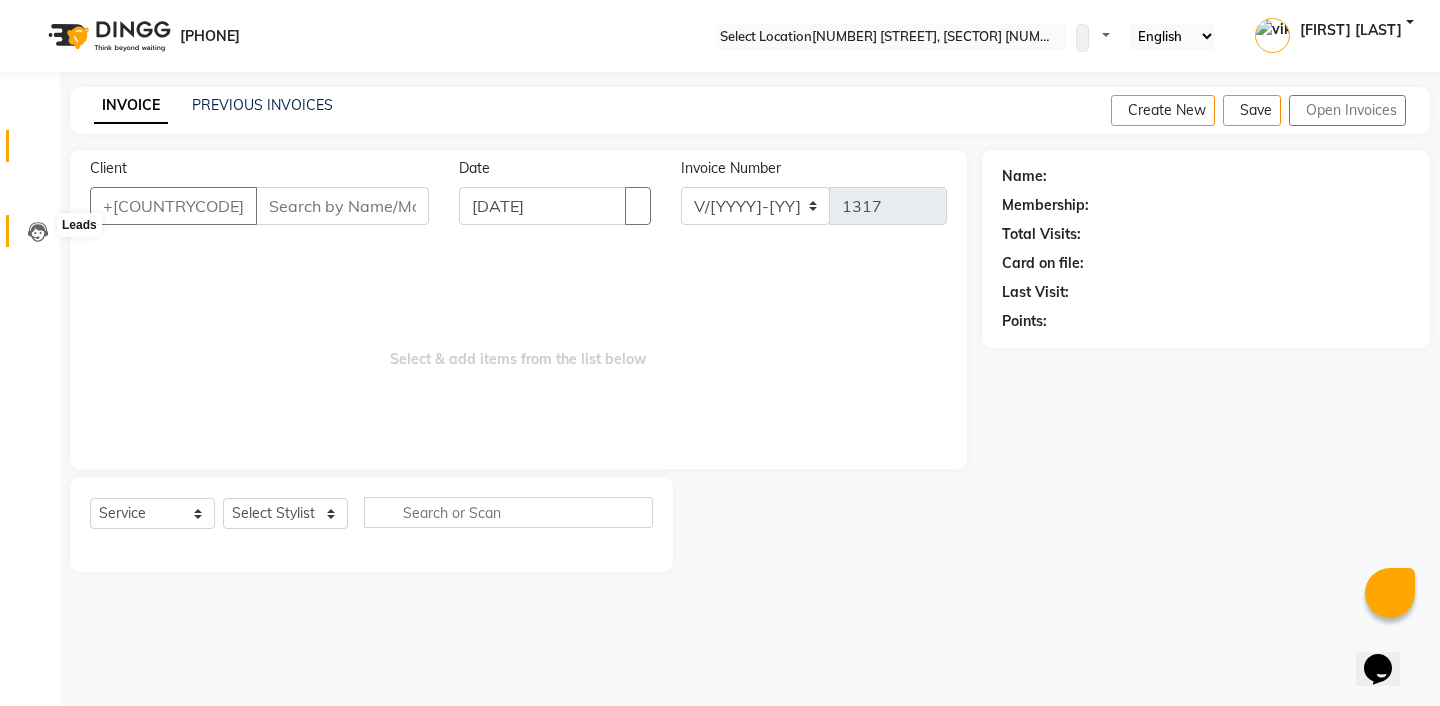 click at bounding box center [38, 232] 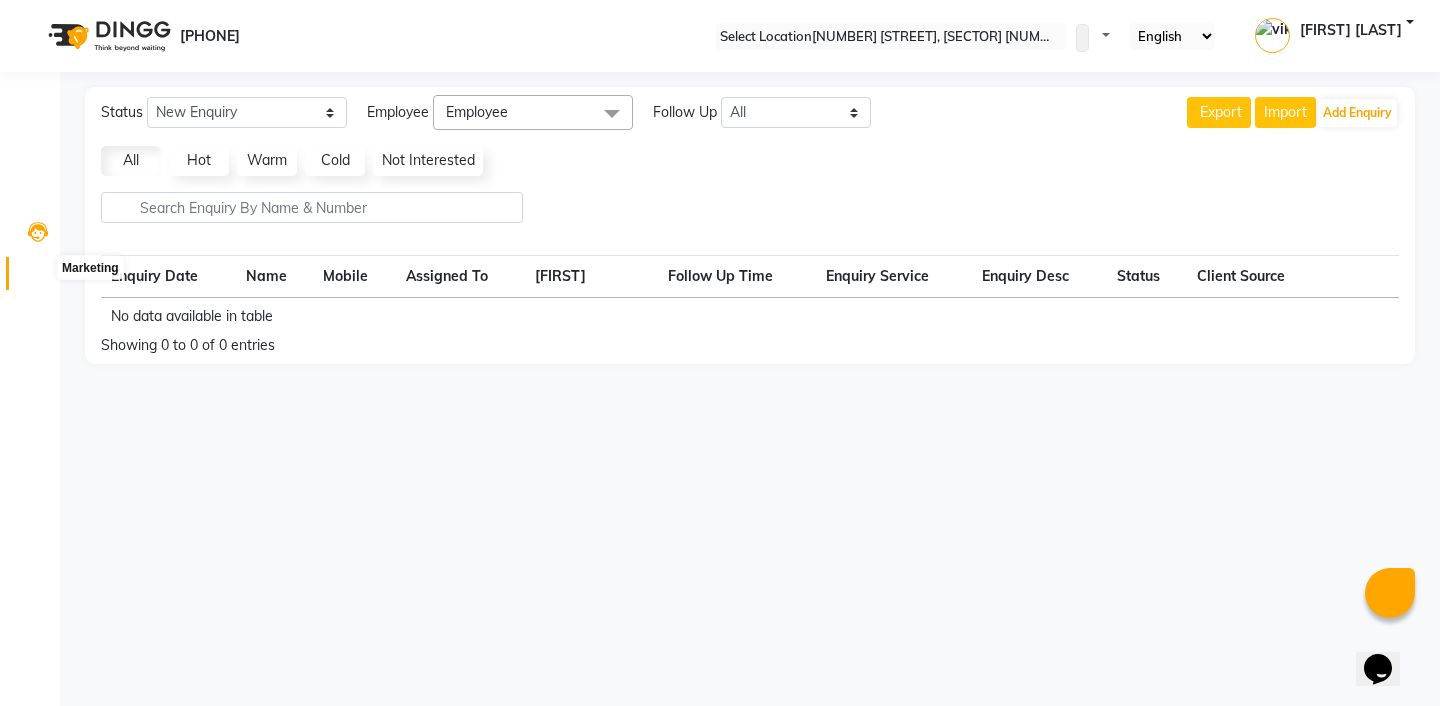 click at bounding box center [38, 278] 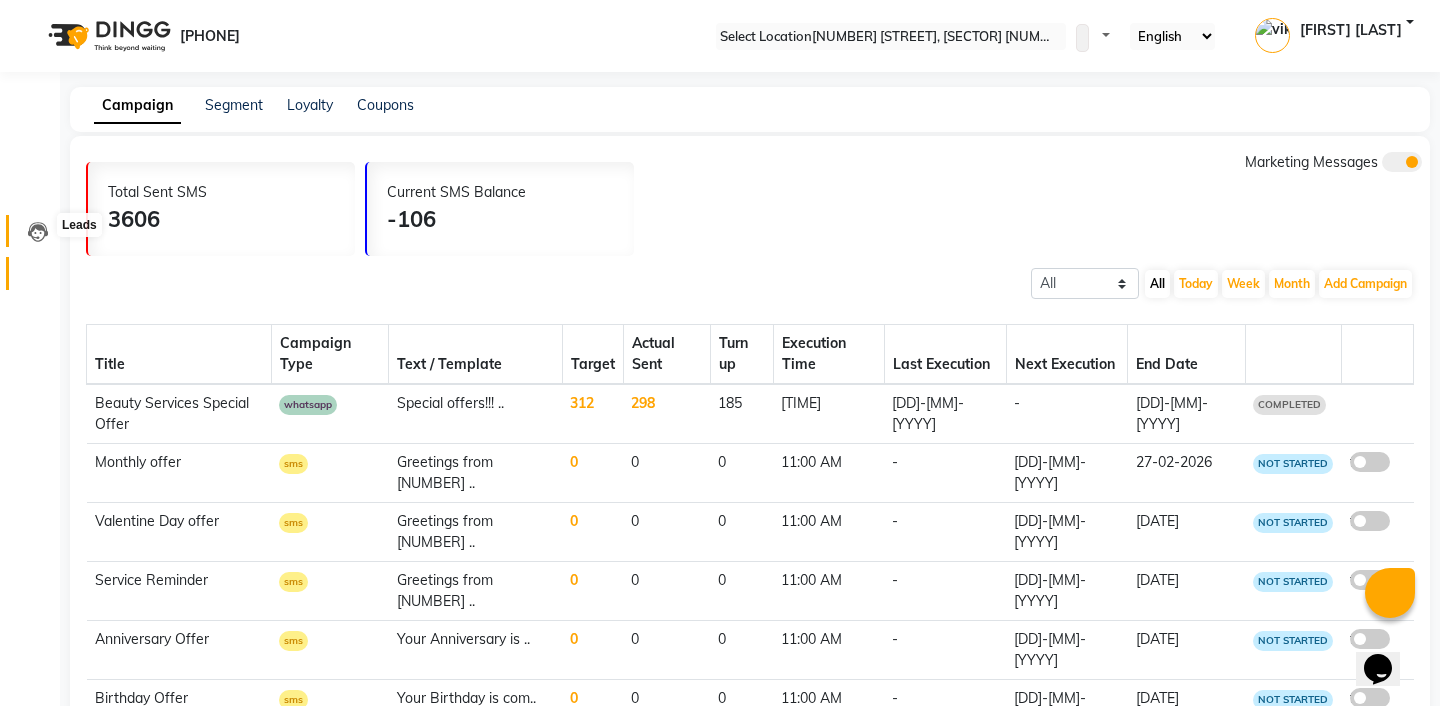 click at bounding box center (38, 232) 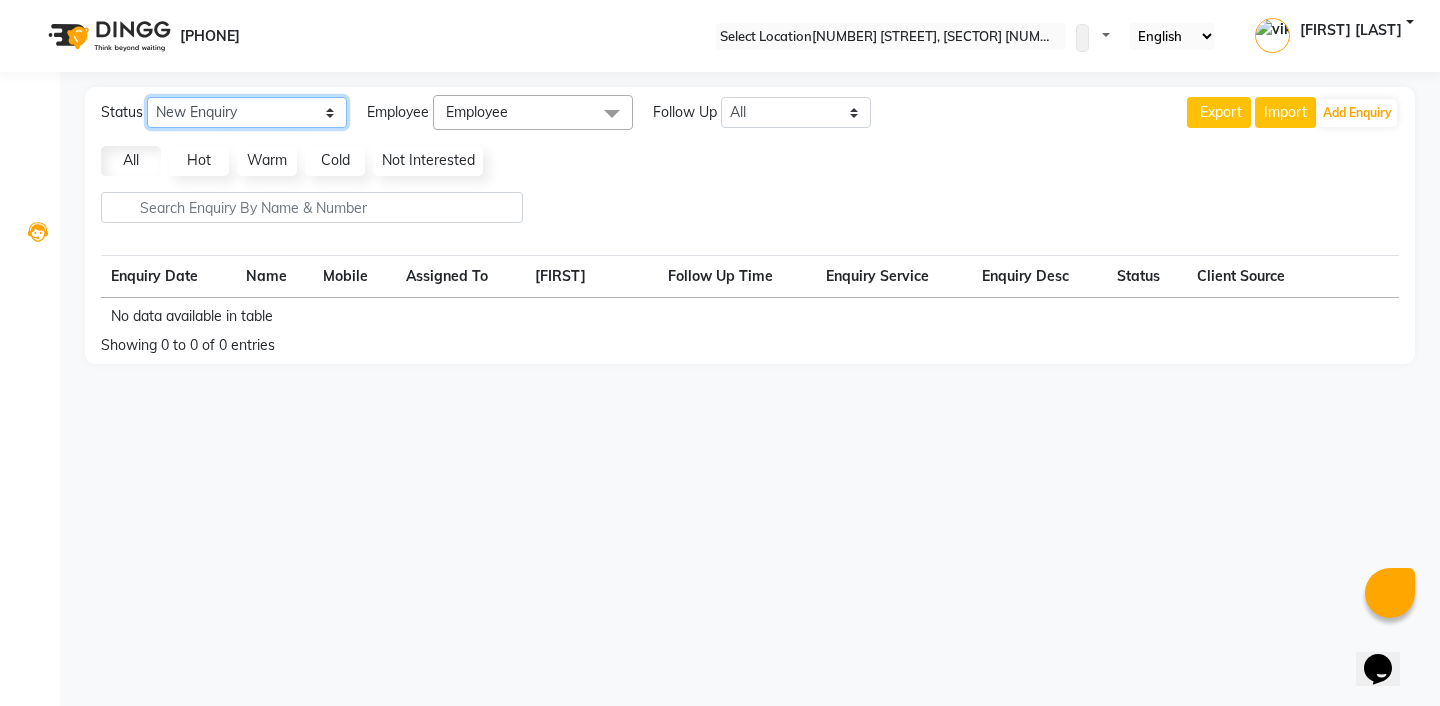 click on "New Enquiry Open Enquiry Converted Enquiry  All" at bounding box center [247, 112] 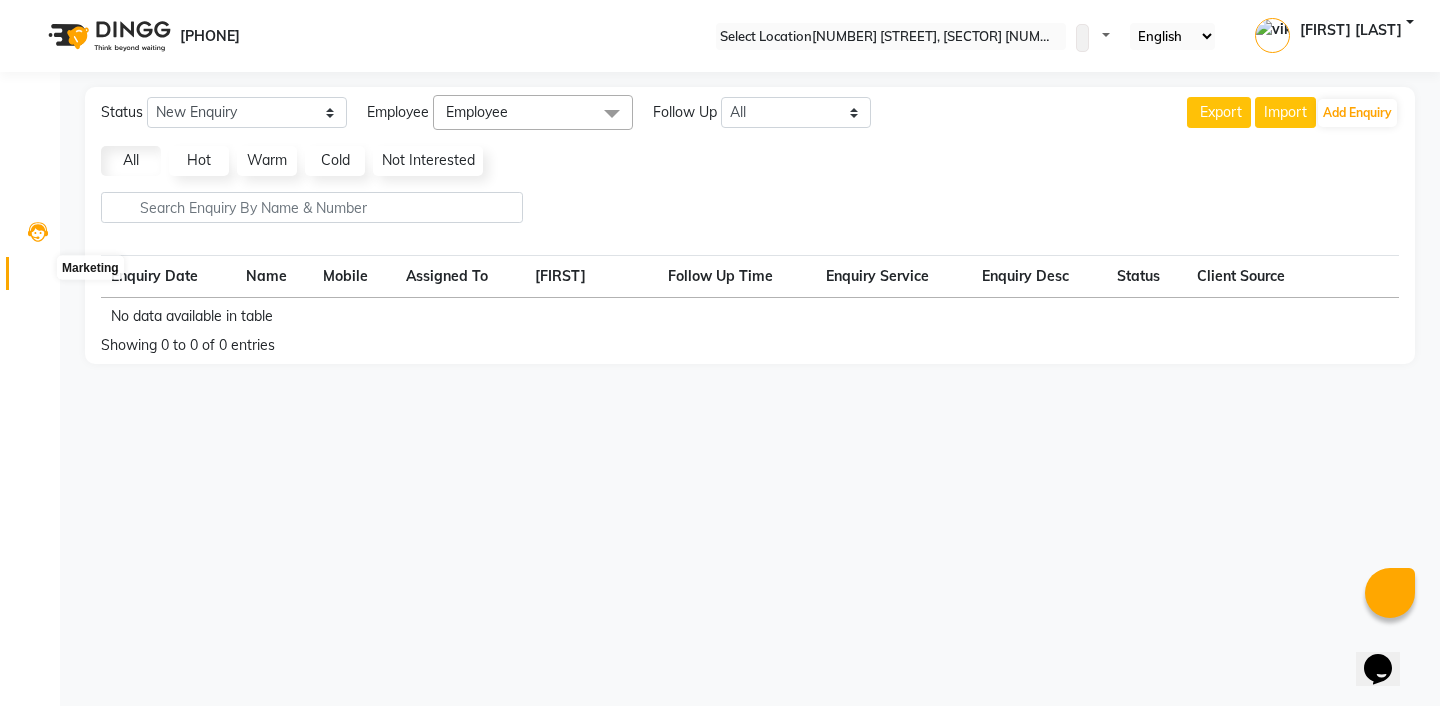 click at bounding box center (38, 278) 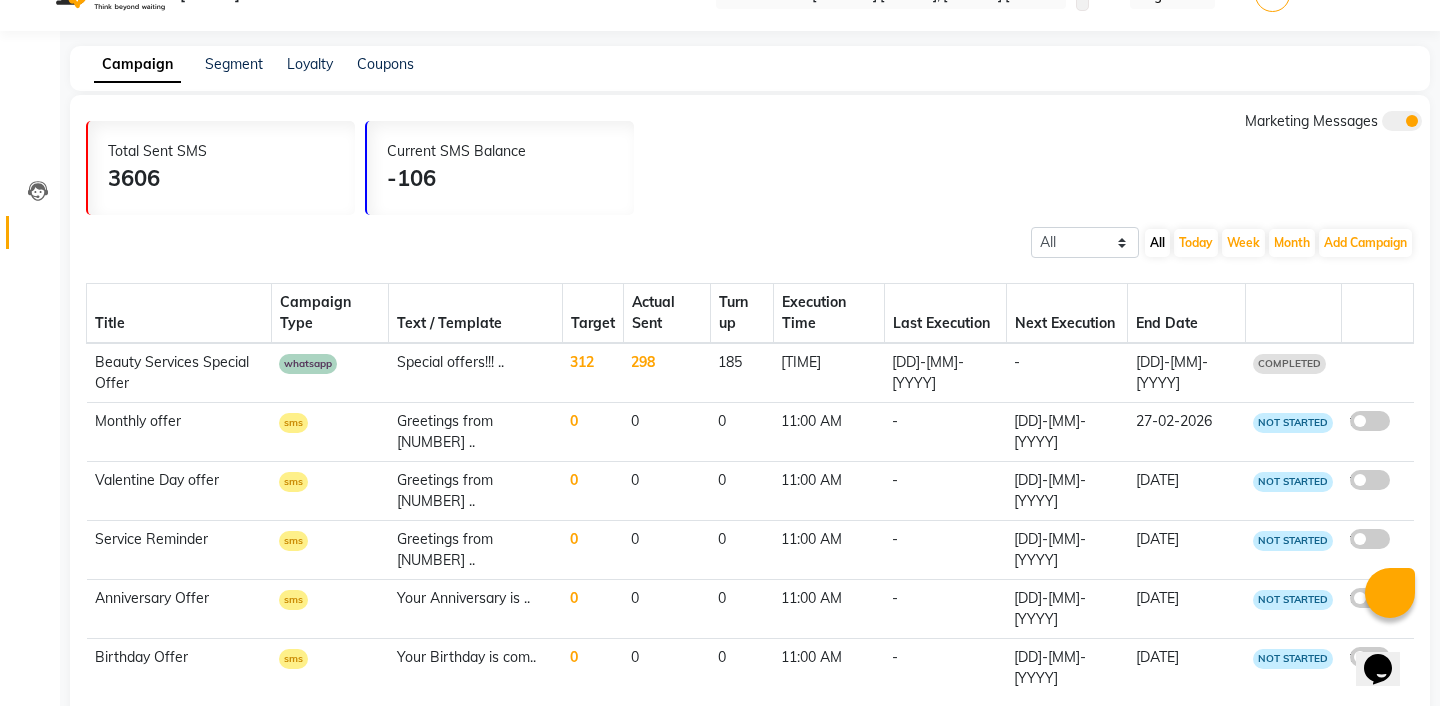 scroll, scrollTop: 40, scrollLeft: 0, axis: vertical 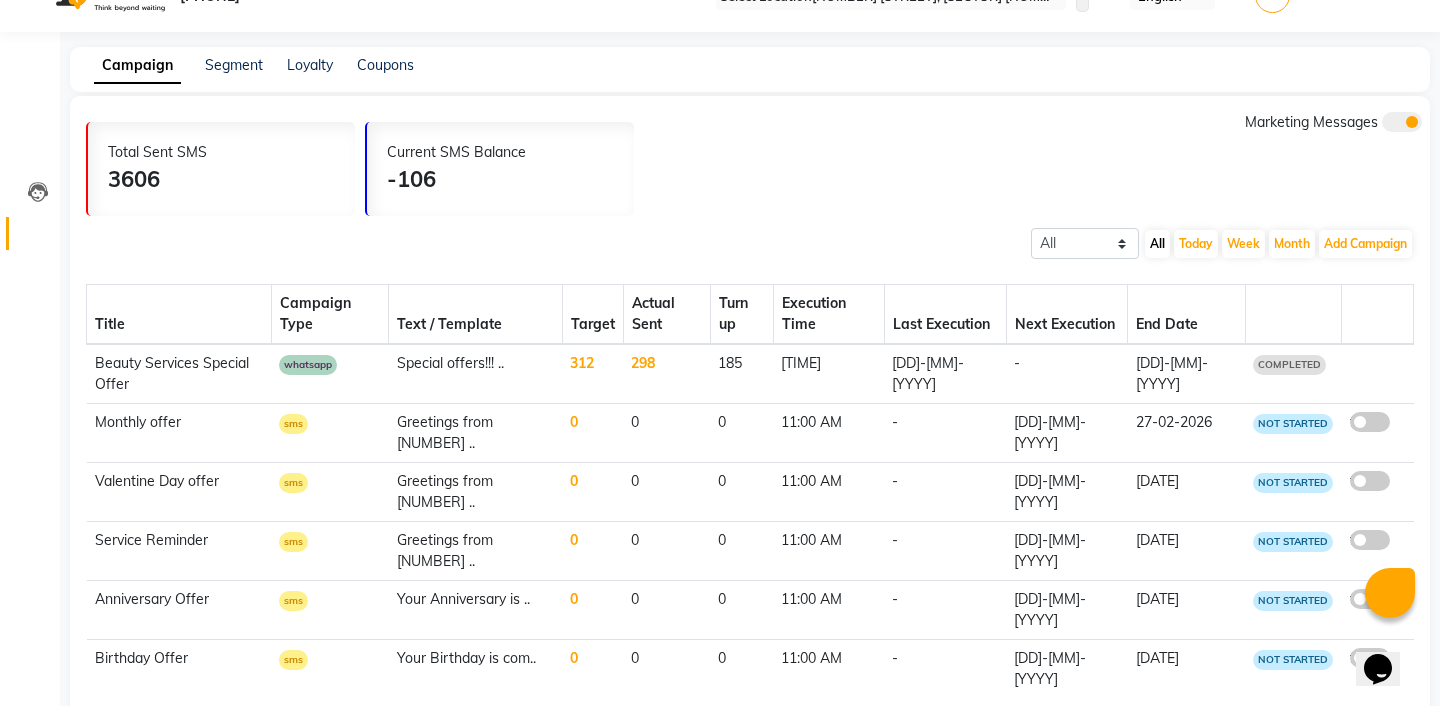 click at bounding box center (614, 142) 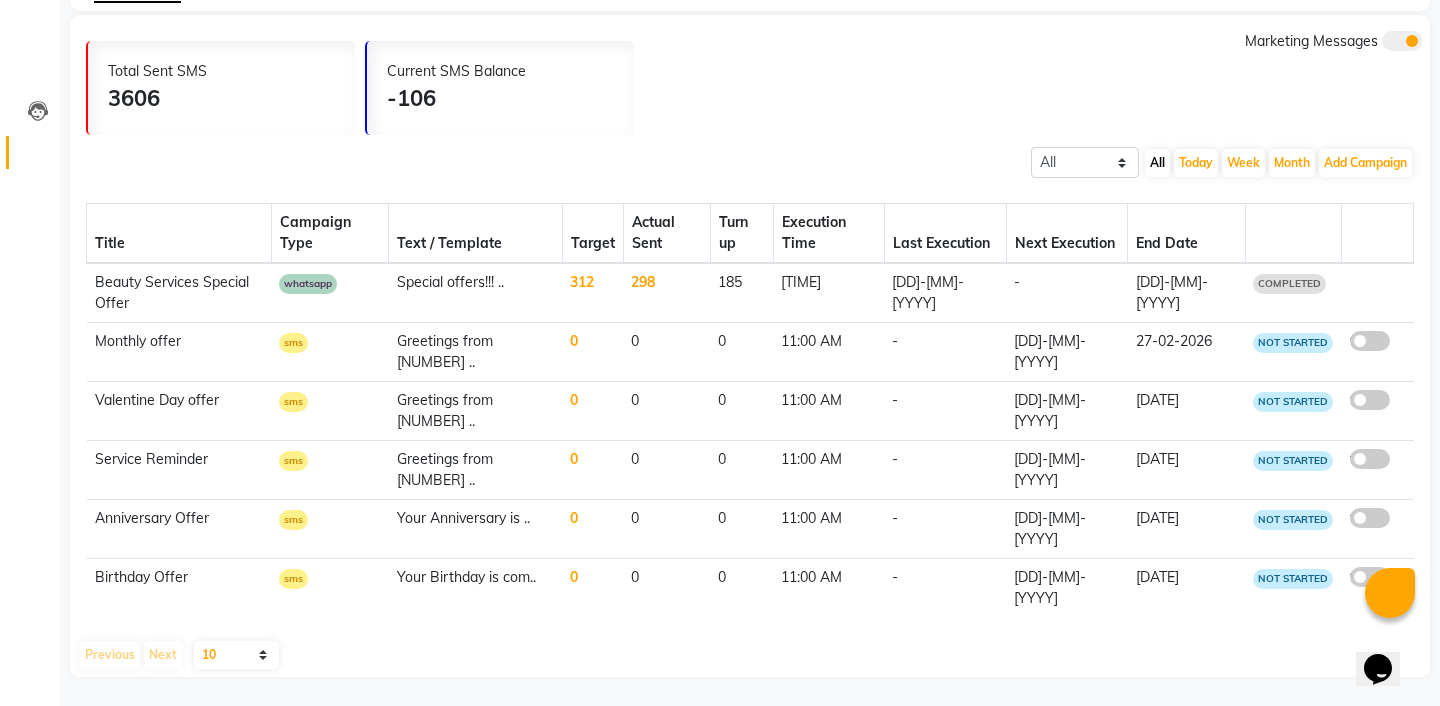 scroll, scrollTop: 123, scrollLeft: 0, axis: vertical 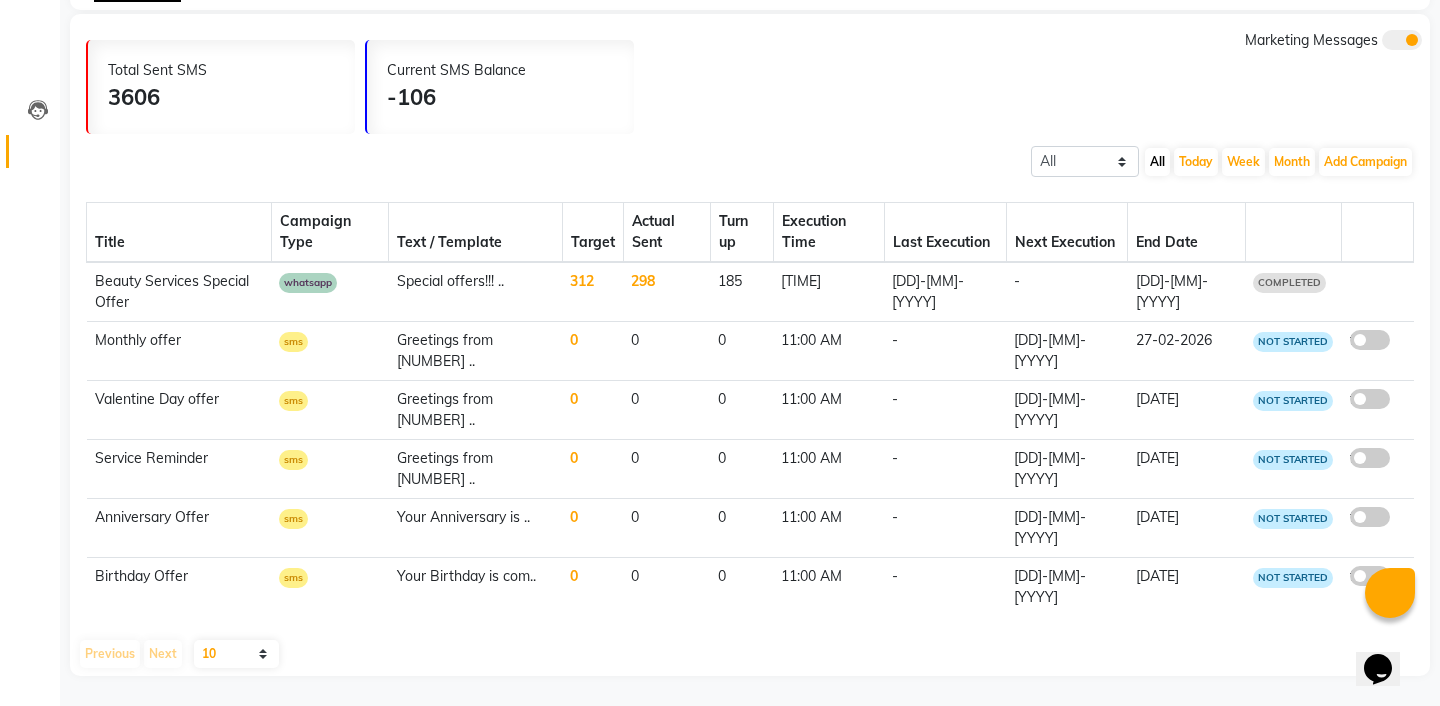 click at bounding box center (504, 286) 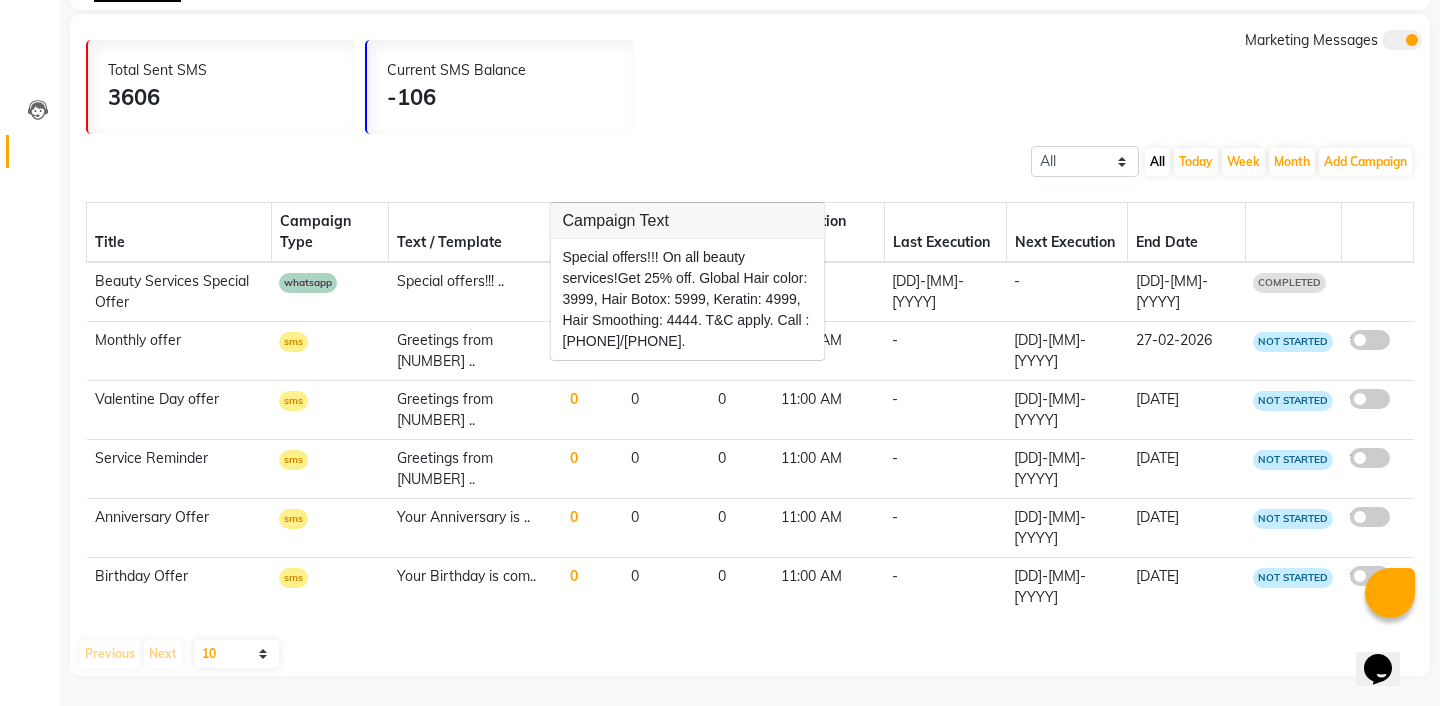 click on "All Scheduled Completed All Today Week Month  Add Campaign  SMS Campaign Email Campaign WhatsApp (Direct)" at bounding box center [750, 160] 